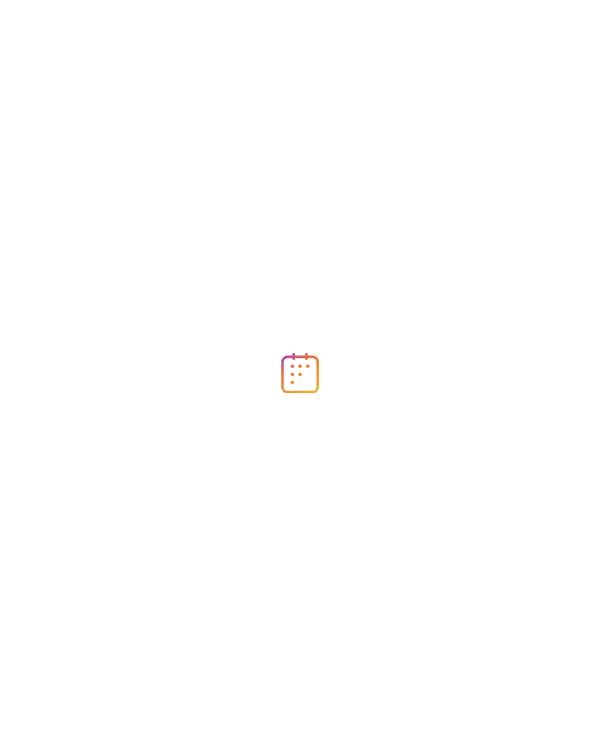 scroll, scrollTop: 0, scrollLeft: 0, axis: both 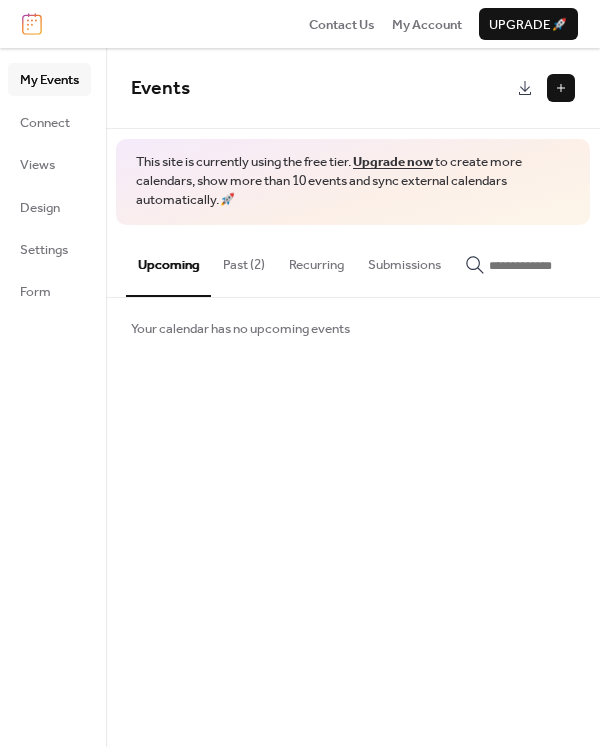 click on "Past (2)" at bounding box center (244, 260) 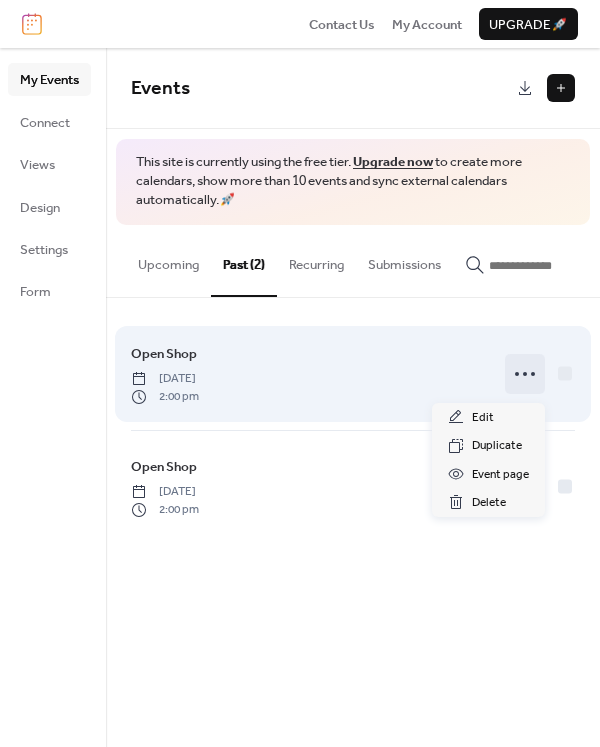 click 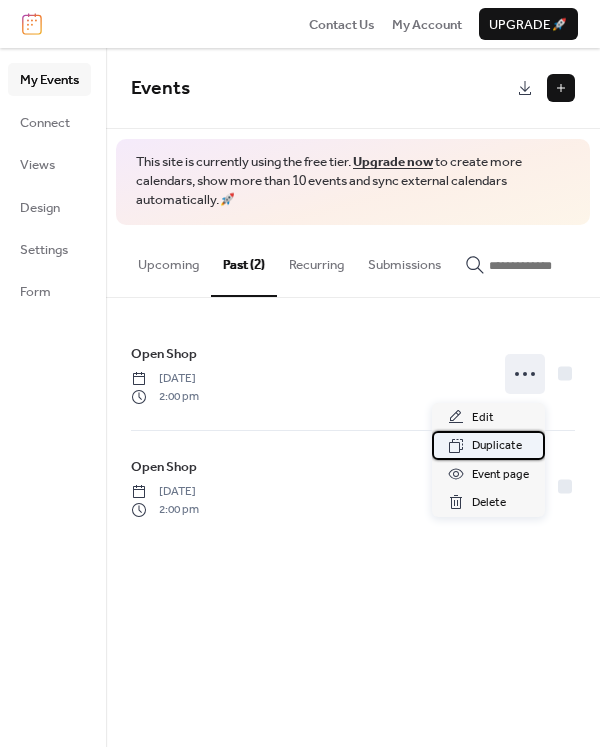 click on "Duplicate" at bounding box center [497, 446] 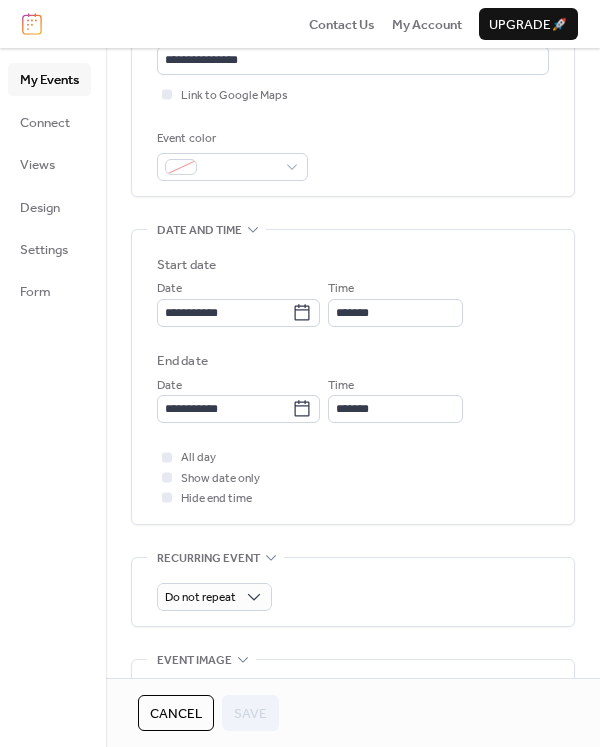 scroll, scrollTop: 508, scrollLeft: 0, axis: vertical 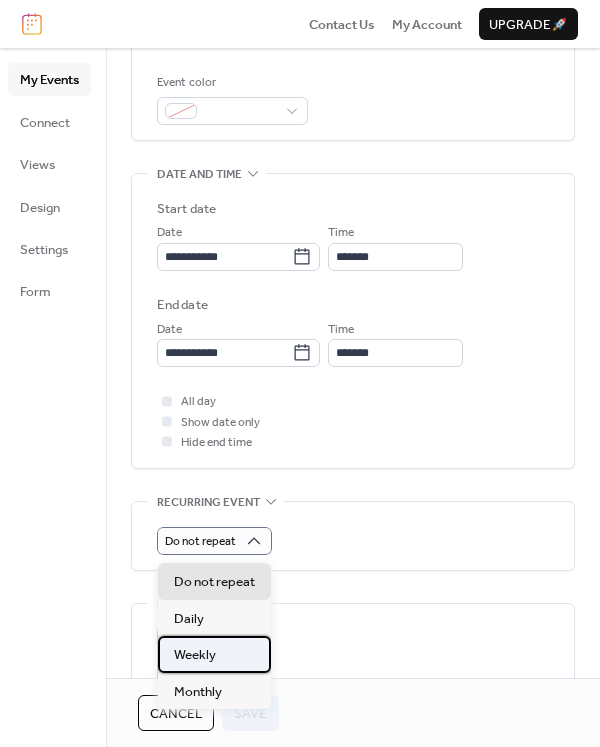 click on "Weekly" at bounding box center (214, 654) 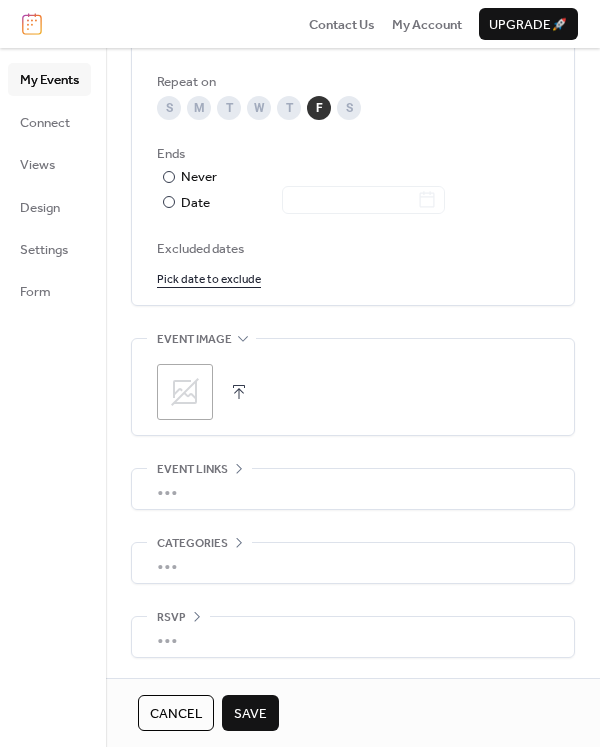 scroll, scrollTop: 1114, scrollLeft: 0, axis: vertical 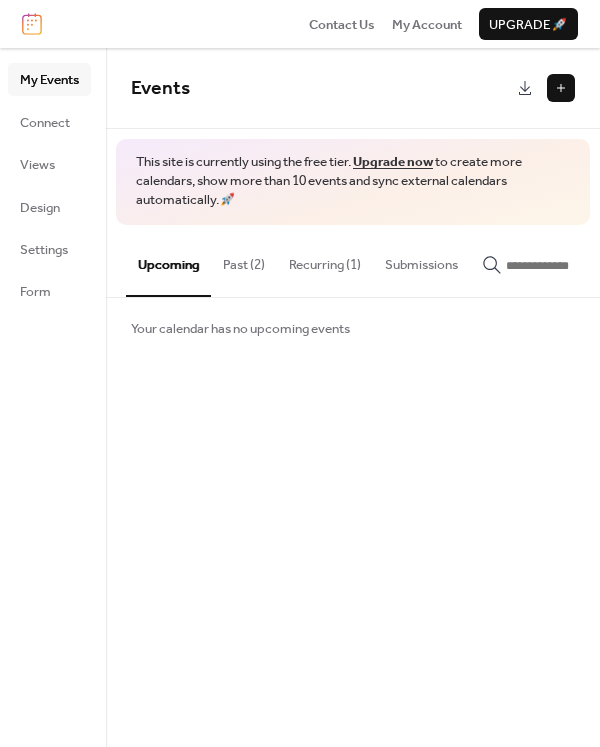 click on "Past (2)" at bounding box center (244, 260) 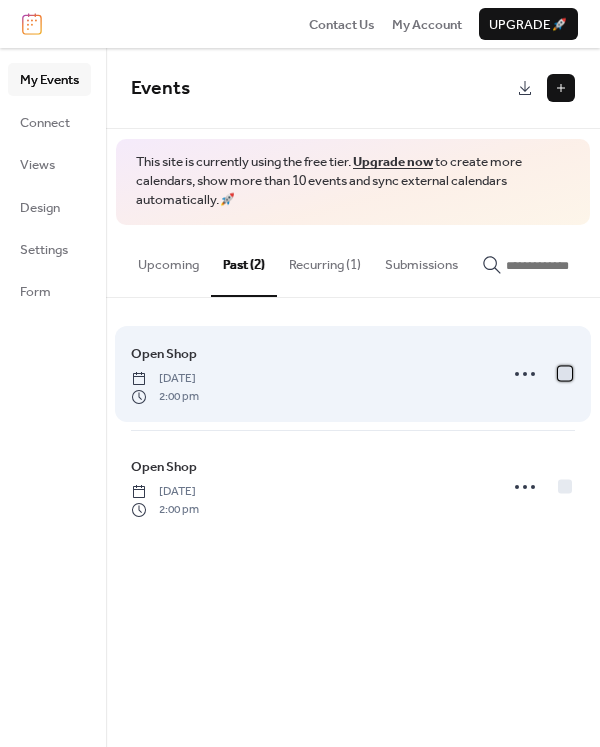 click at bounding box center [565, 373] 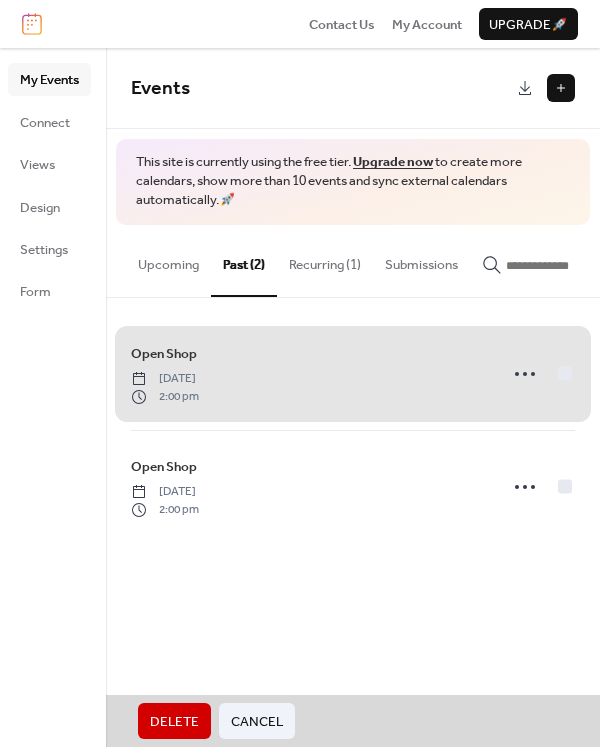 click on "Delete" at bounding box center [174, 722] 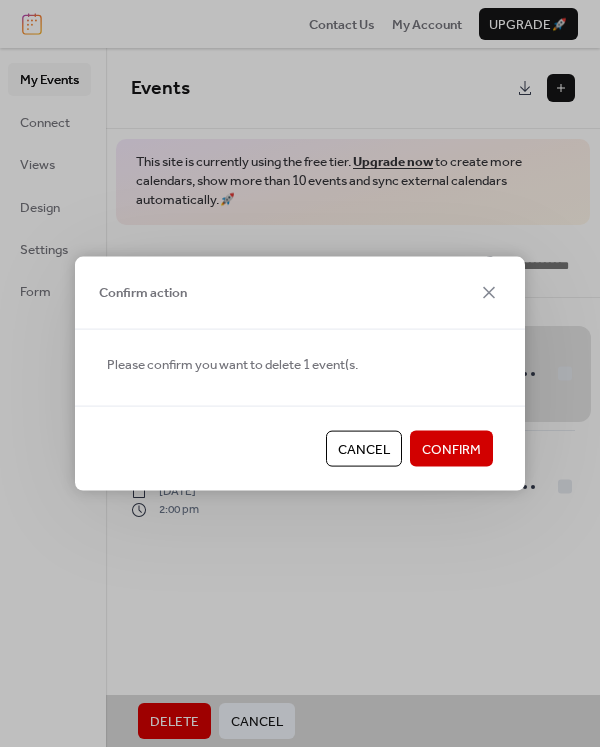 click on "Confirm" at bounding box center (451, 450) 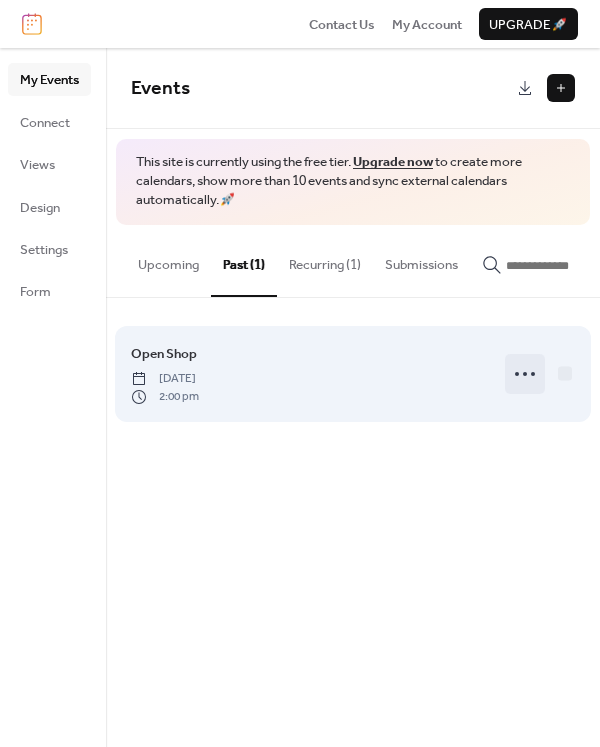 click 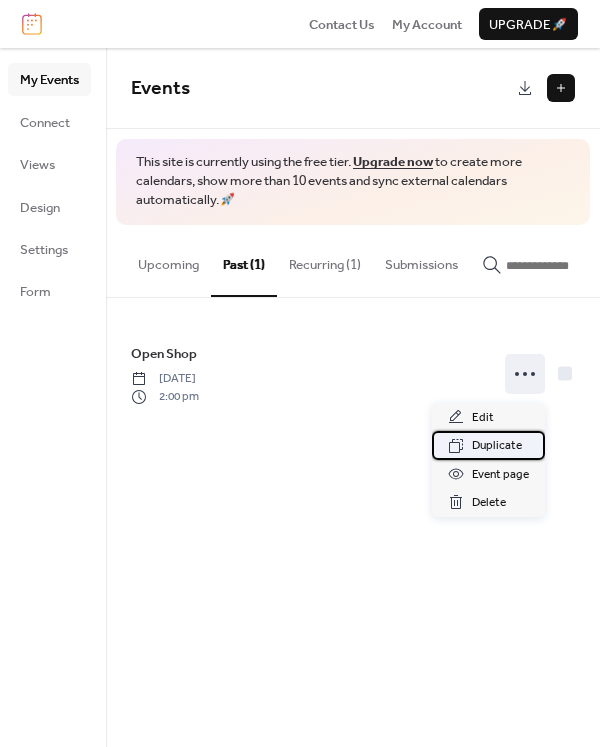 click on "Duplicate" at bounding box center (497, 446) 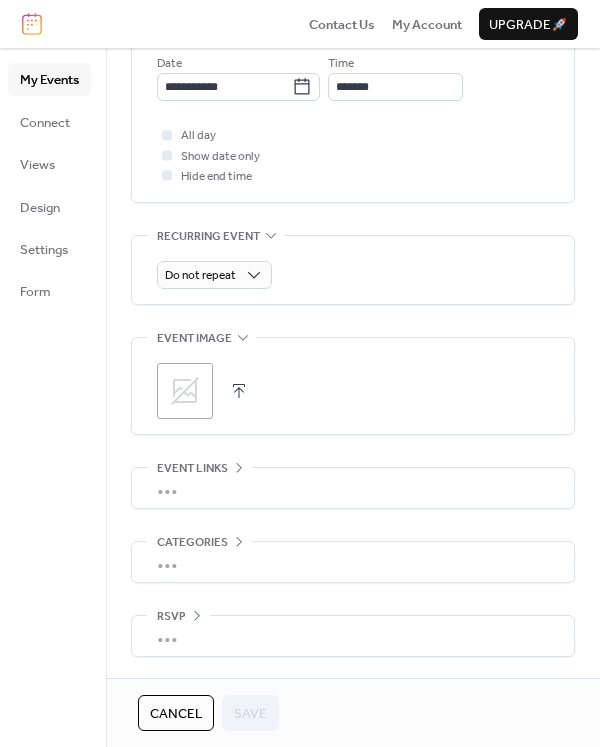 scroll, scrollTop: 777, scrollLeft: 0, axis: vertical 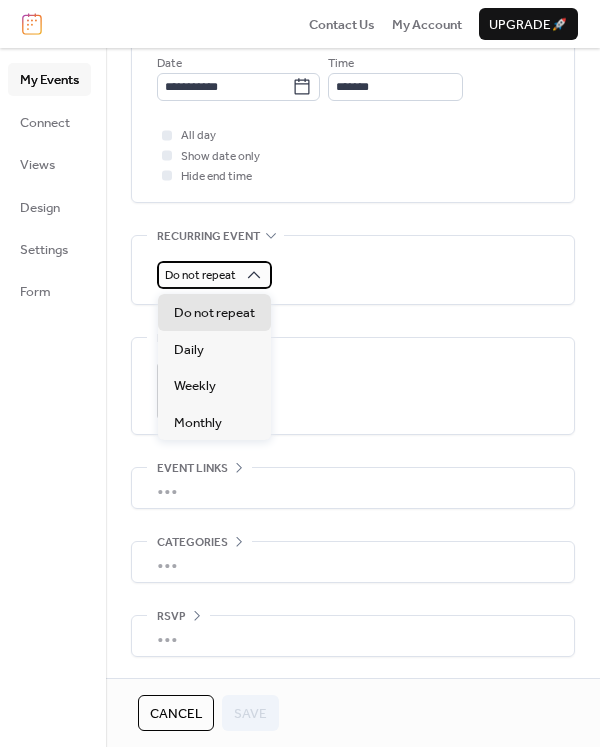 click on "Do not repeat" at bounding box center (200, 275) 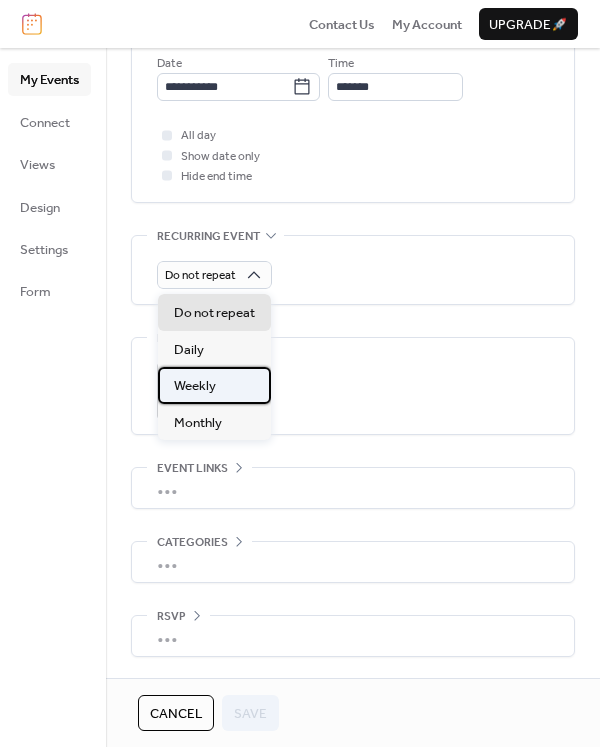 click on "Weekly" at bounding box center [195, 386] 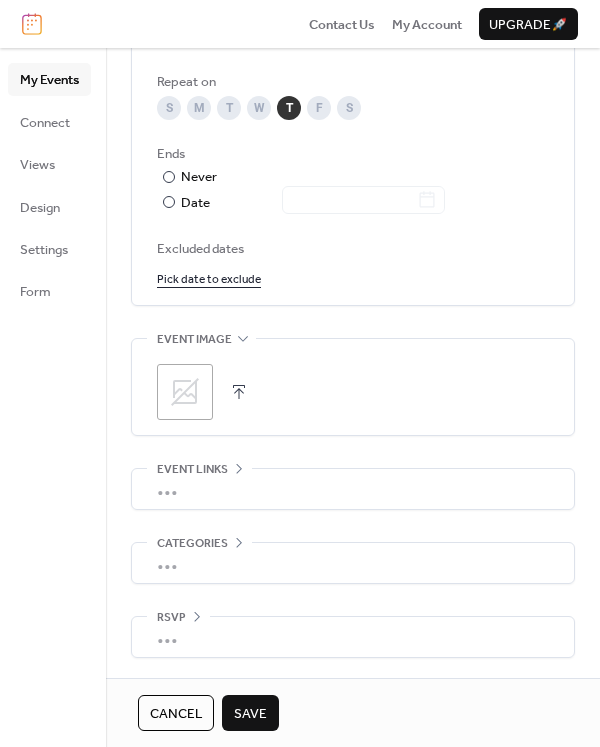 scroll, scrollTop: 1114, scrollLeft: 0, axis: vertical 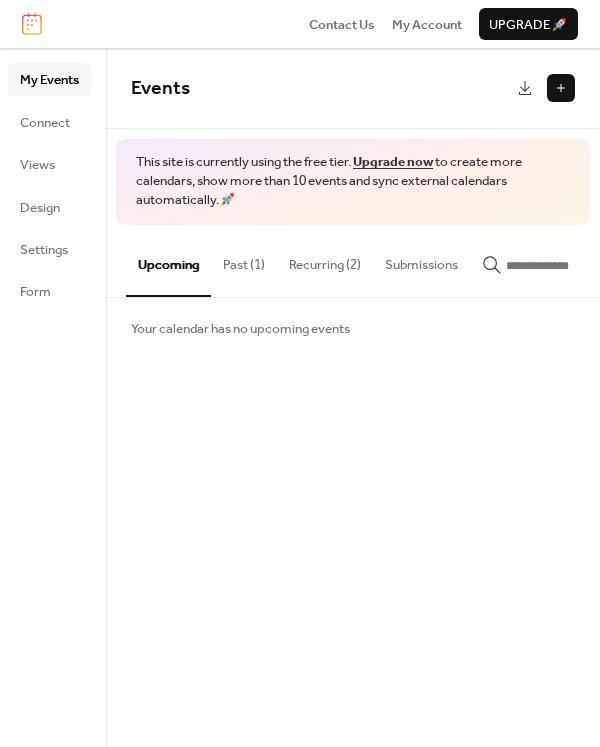 drag, startPoint x: 224, startPoint y: 264, endPoint x: 229, endPoint y: 279, distance: 15.811388 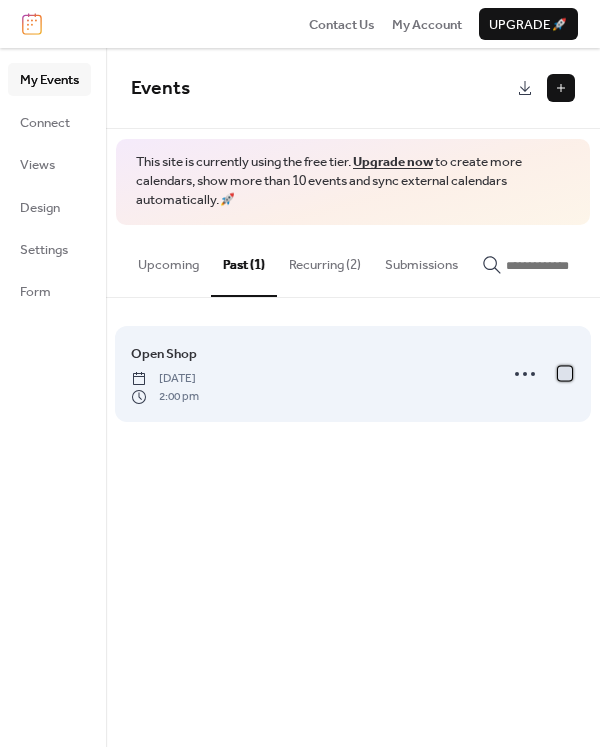 click at bounding box center (565, 373) 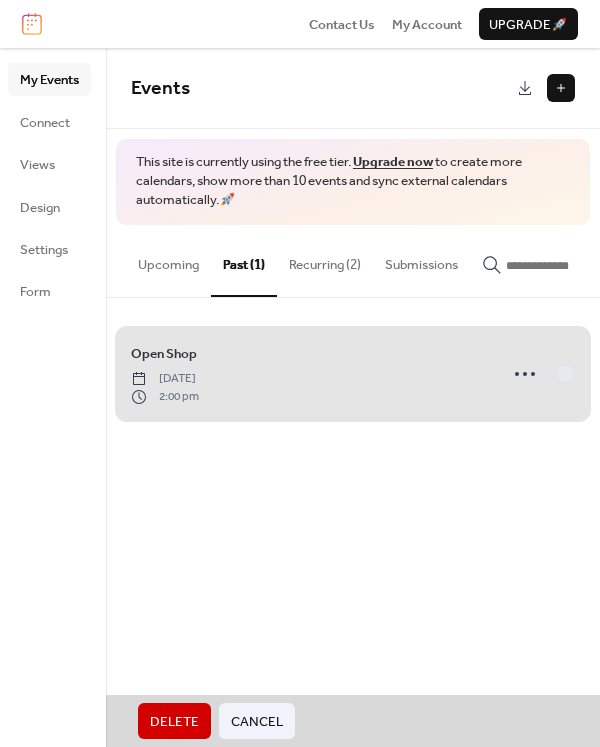 click on "Delete" at bounding box center (174, 721) 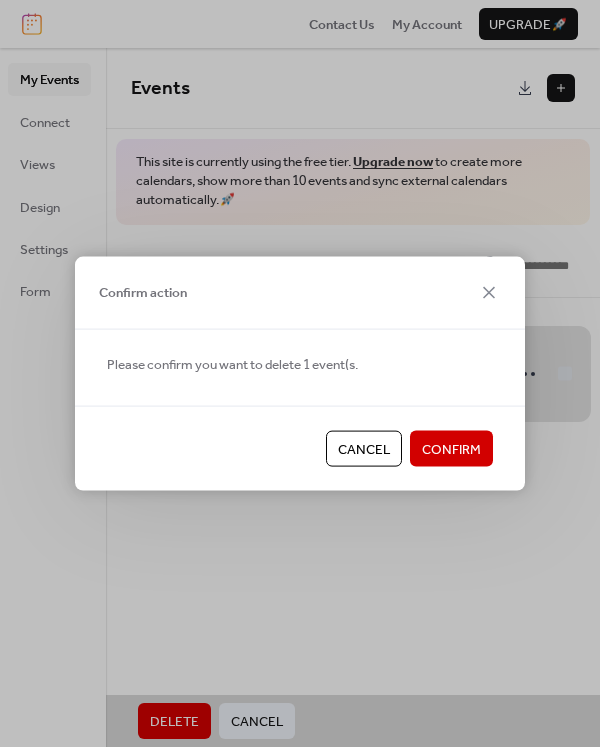 click on "Confirm" at bounding box center [451, 450] 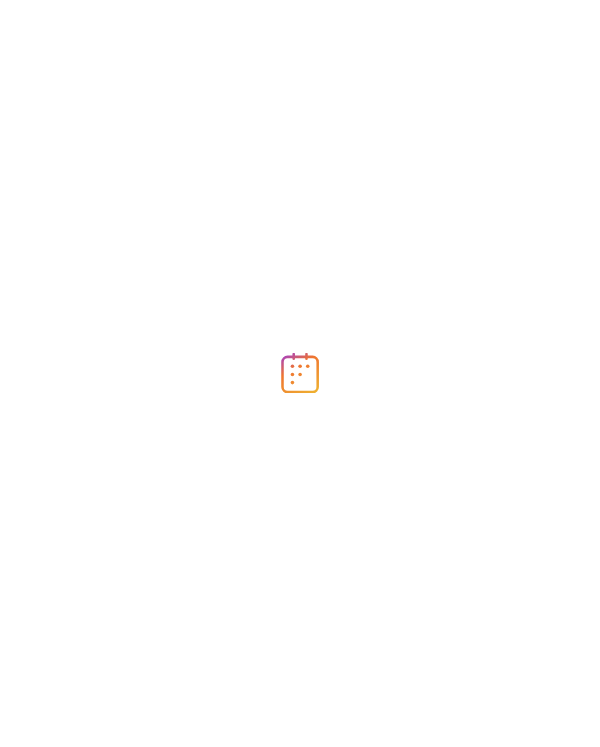 scroll, scrollTop: 0, scrollLeft: 0, axis: both 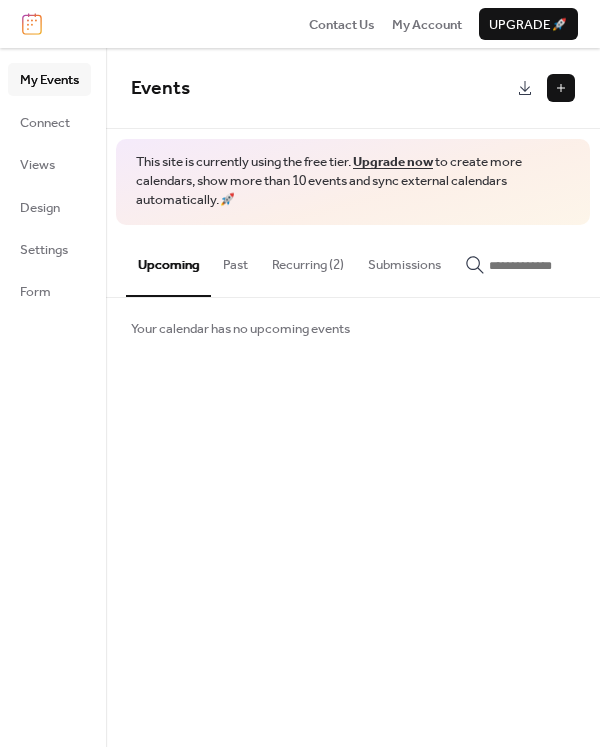 click at bounding box center [561, 88] 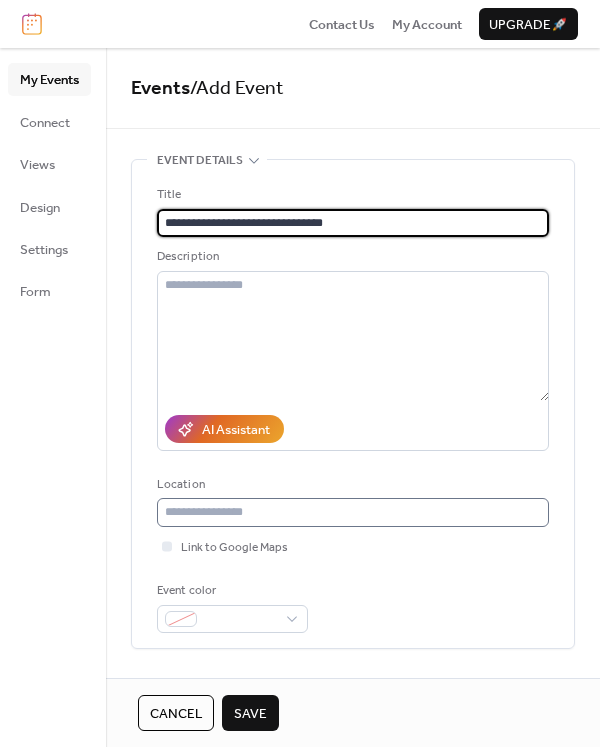 type on "**********" 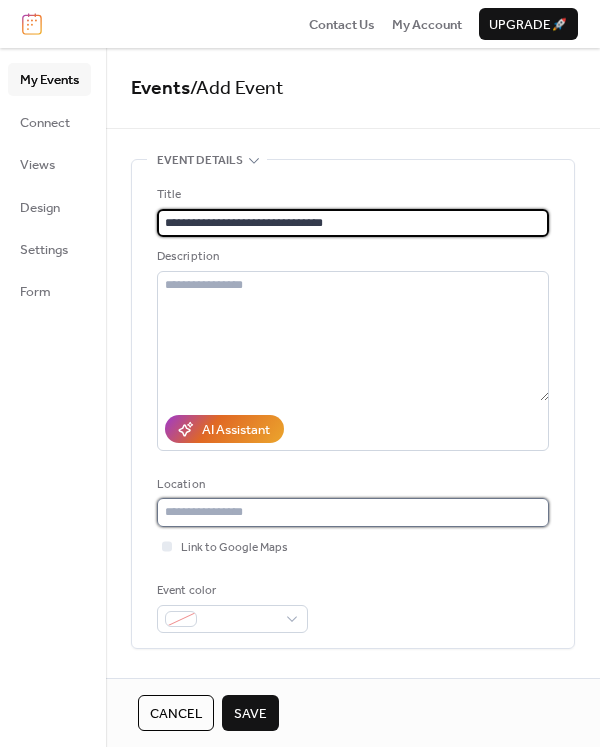 click at bounding box center (353, 512) 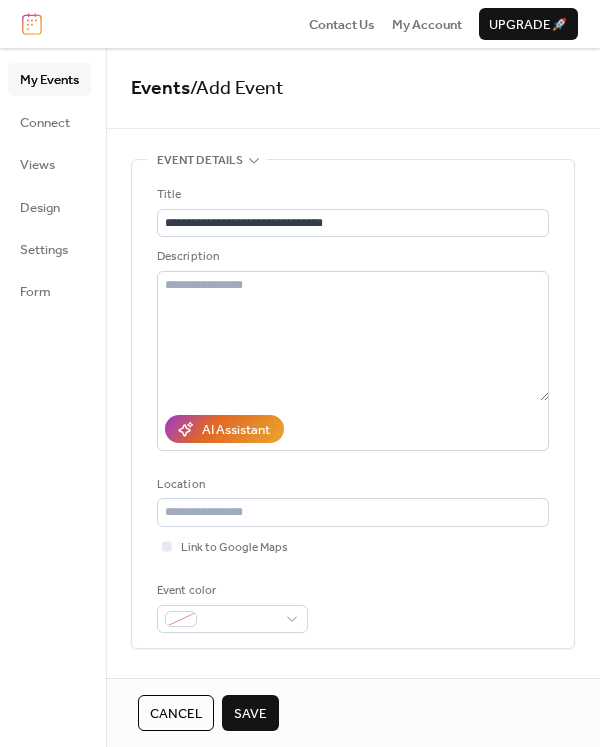 click on "Link to Google Maps" at bounding box center [353, 547] 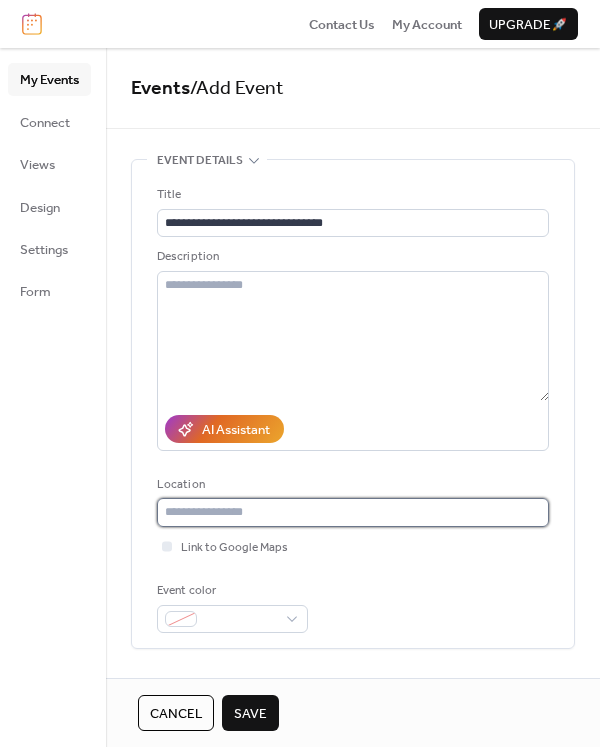 click at bounding box center [353, 512] 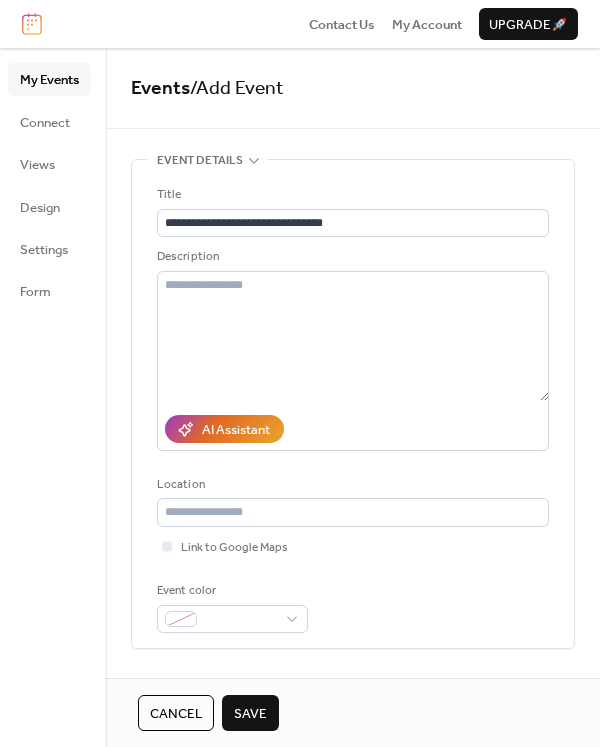 click on "Event color" at bounding box center [353, 607] 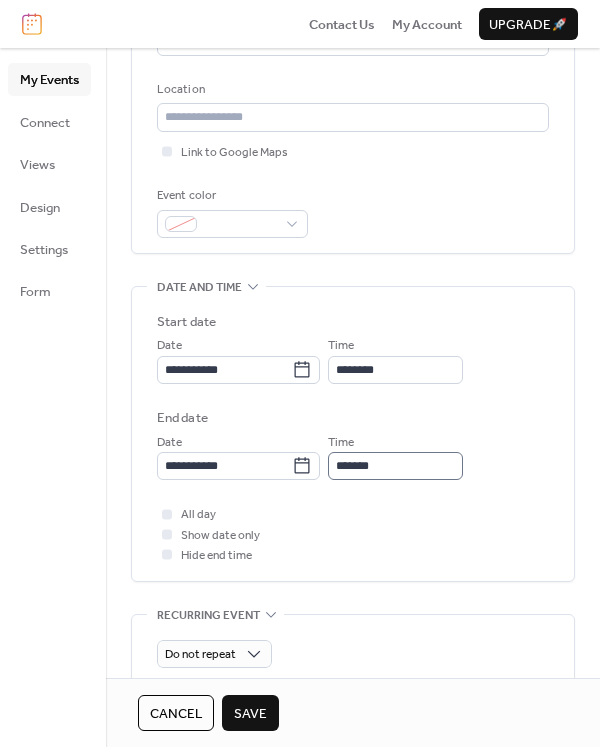 scroll, scrollTop: 412, scrollLeft: 0, axis: vertical 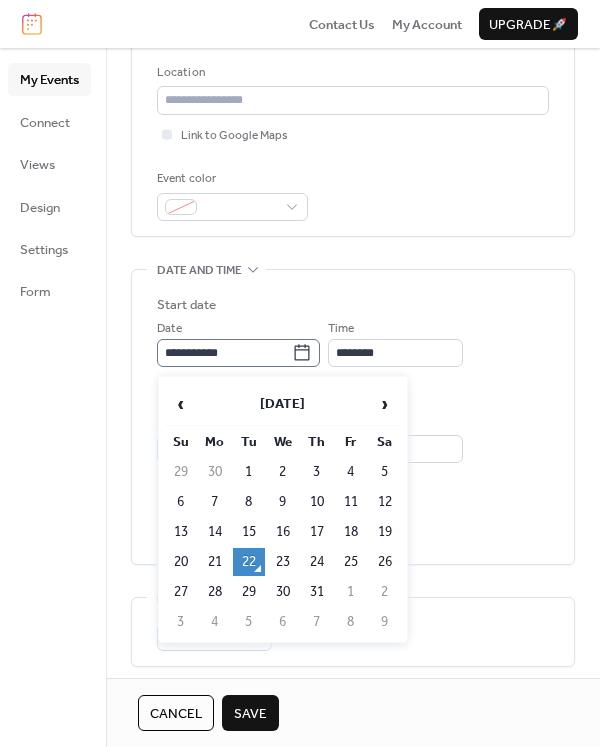 click 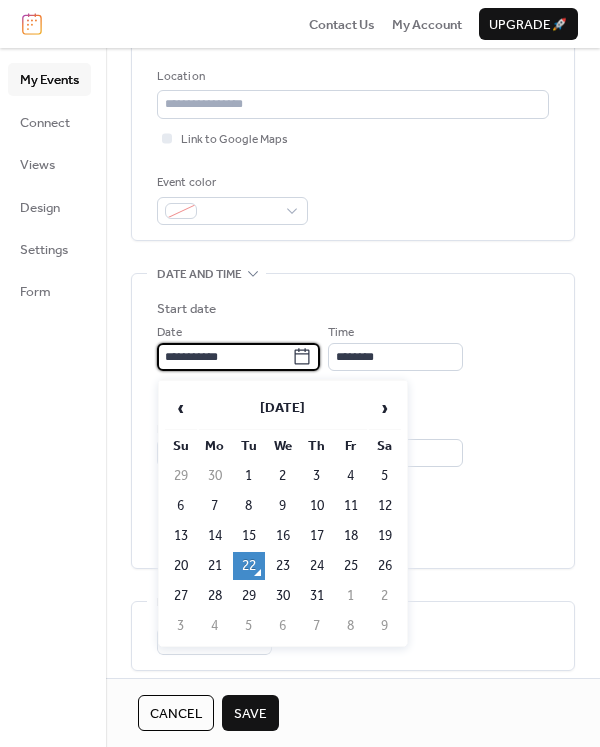 scroll, scrollTop: 409, scrollLeft: 0, axis: vertical 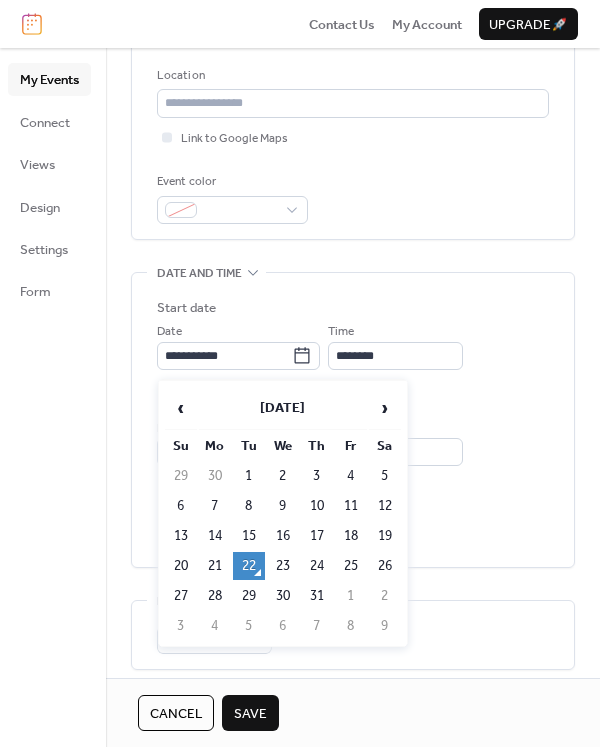 drag, startPoint x: 384, startPoint y: 418, endPoint x: 385, endPoint y: 433, distance: 15.033297 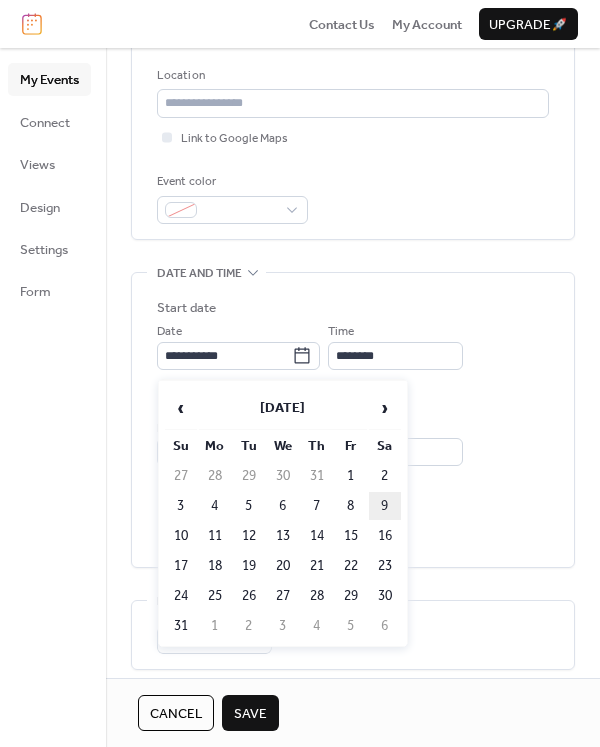 click on "9" at bounding box center [385, 506] 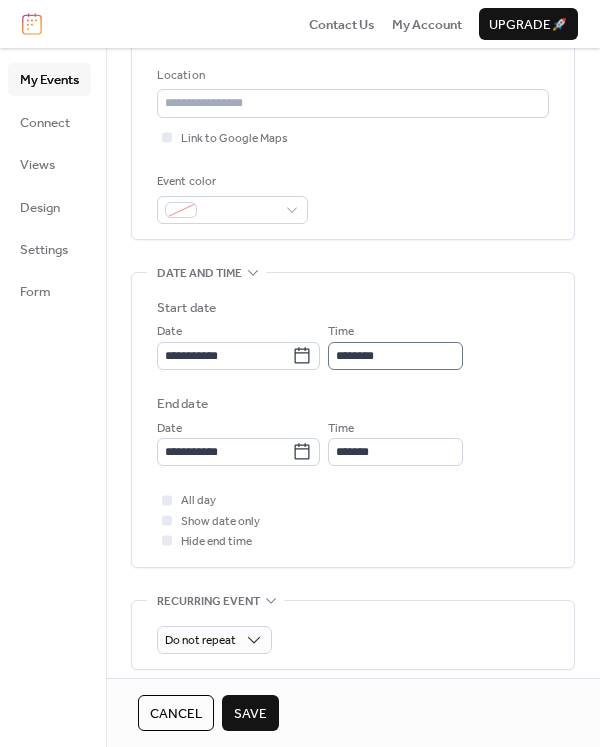 scroll, scrollTop: 408, scrollLeft: 0, axis: vertical 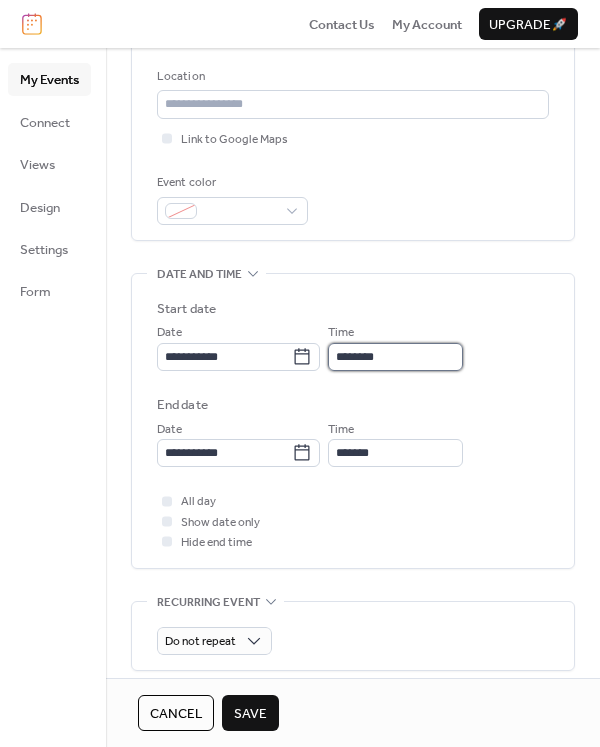 click on "********" at bounding box center (395, 357) 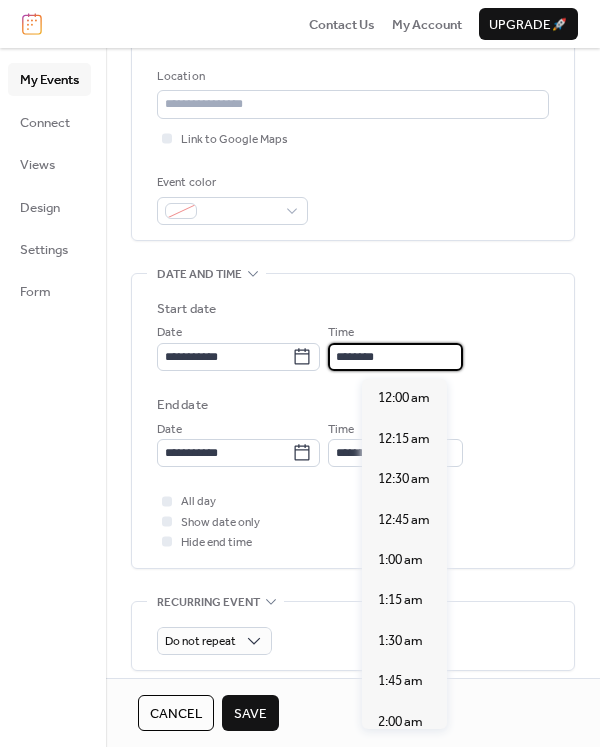 scroll, scrollTop: 1872, scrollLeft: 0, axis: vertical 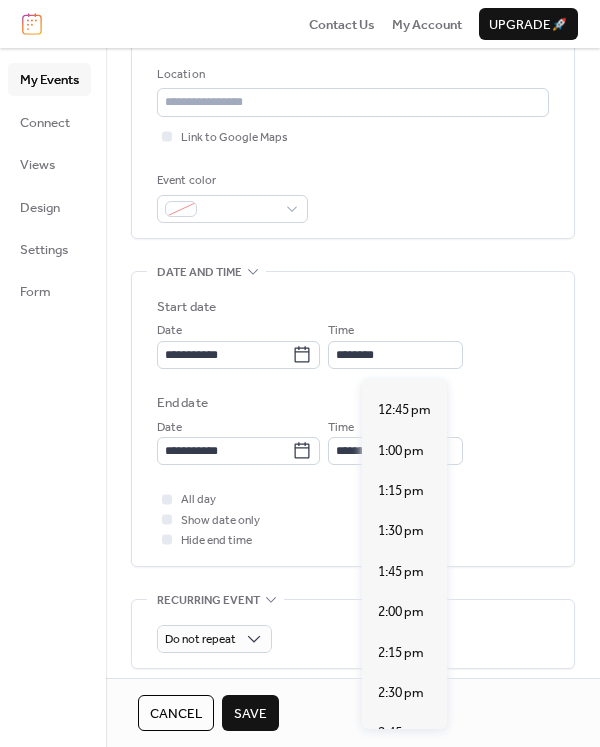 click on "3:00 pm" at bounding box center (401, 774) 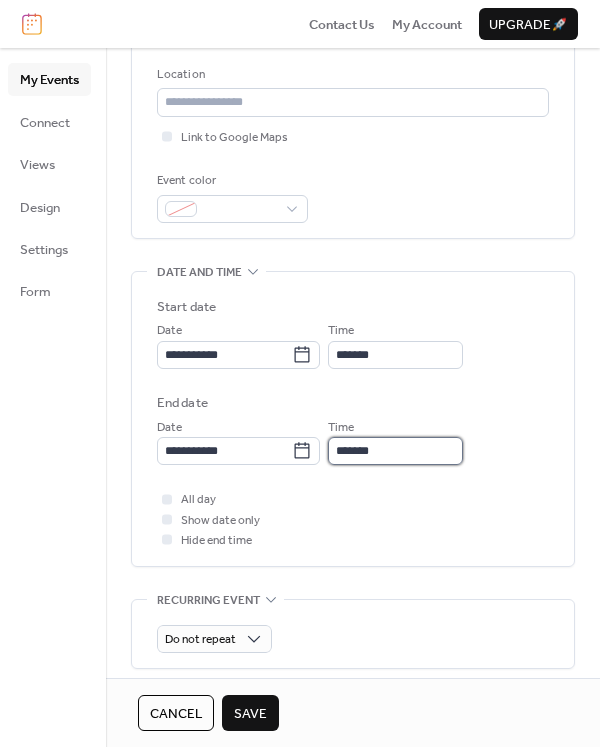 click on "*******" at bounding box center [395, 451] 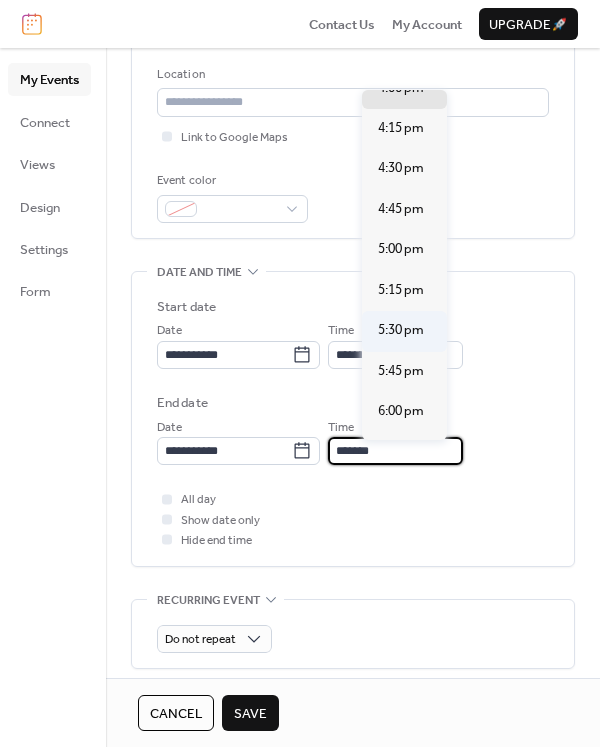 scroll, scrollTop: 153, scrollLeft: 0, axis: vertical 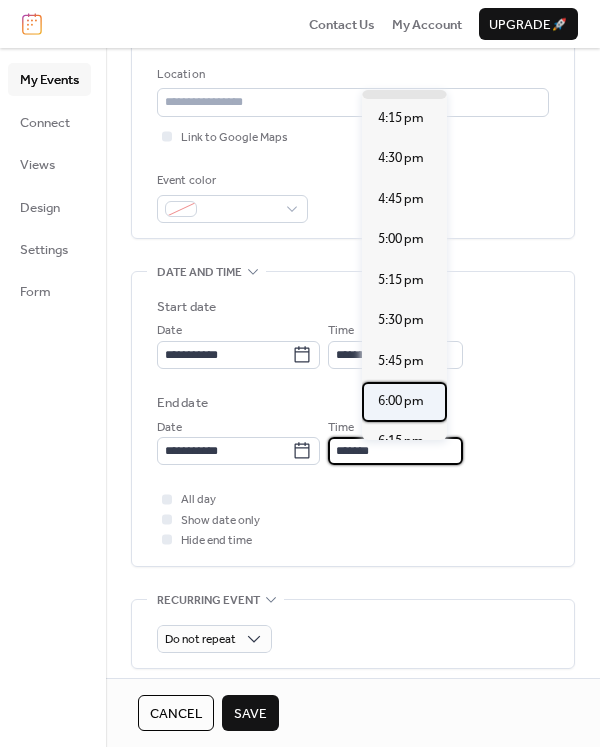 click on "6:00 pm" at bounding box center [401, 401] 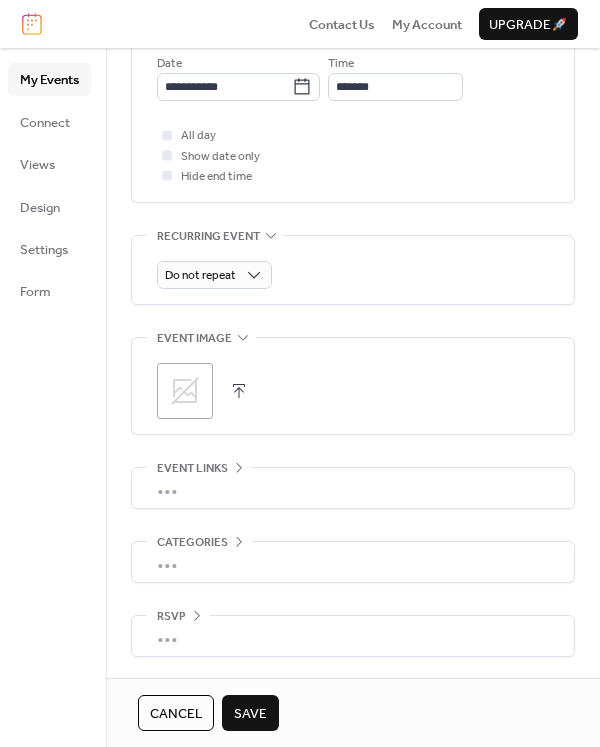 scroll, scrollTop: 777, scrollLeft: 0, axis: vertical 